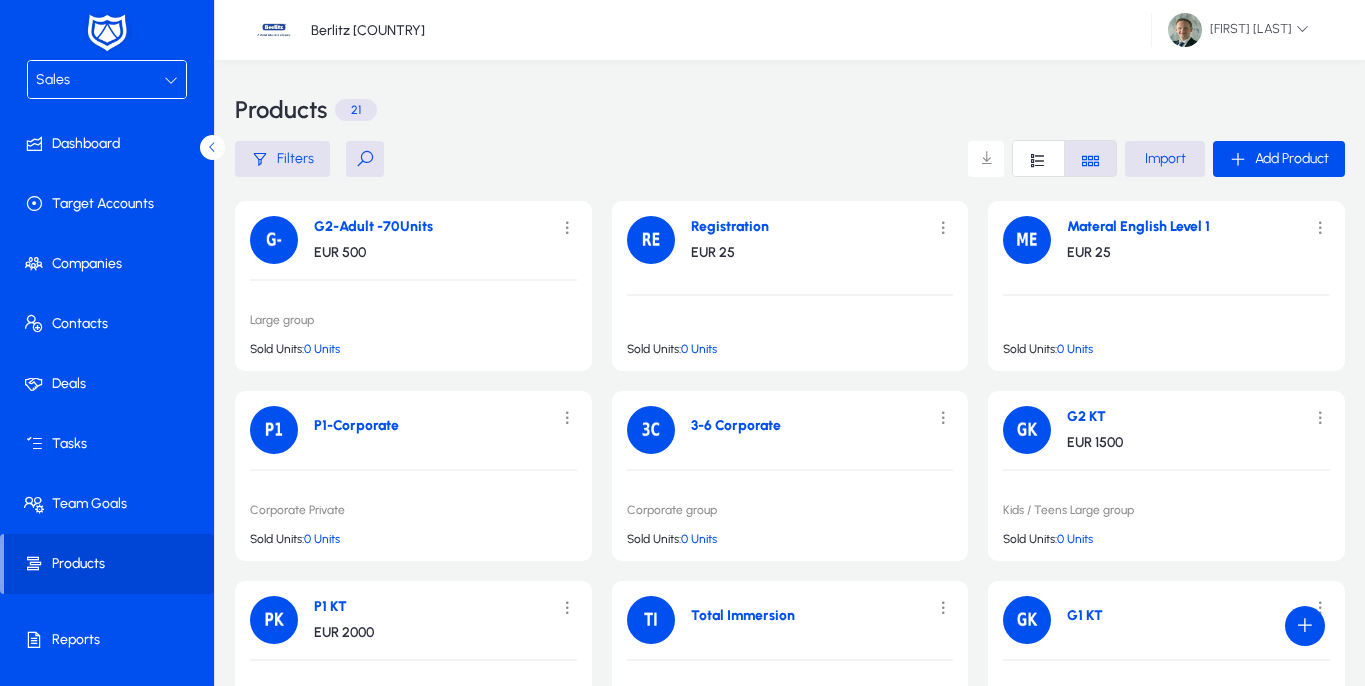 scroll, scrollTop: 925, scrollLeft: 0, axis: vertical 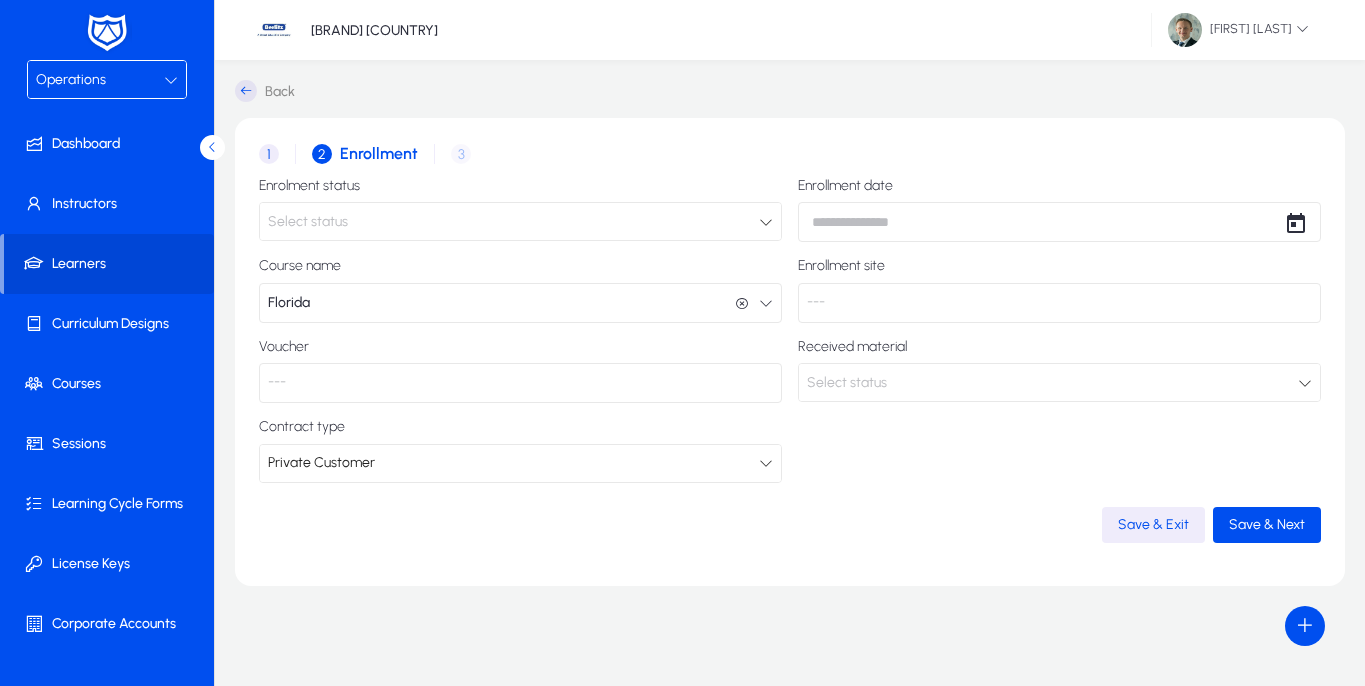 click on "Operations" at bounding box center [100, 80] 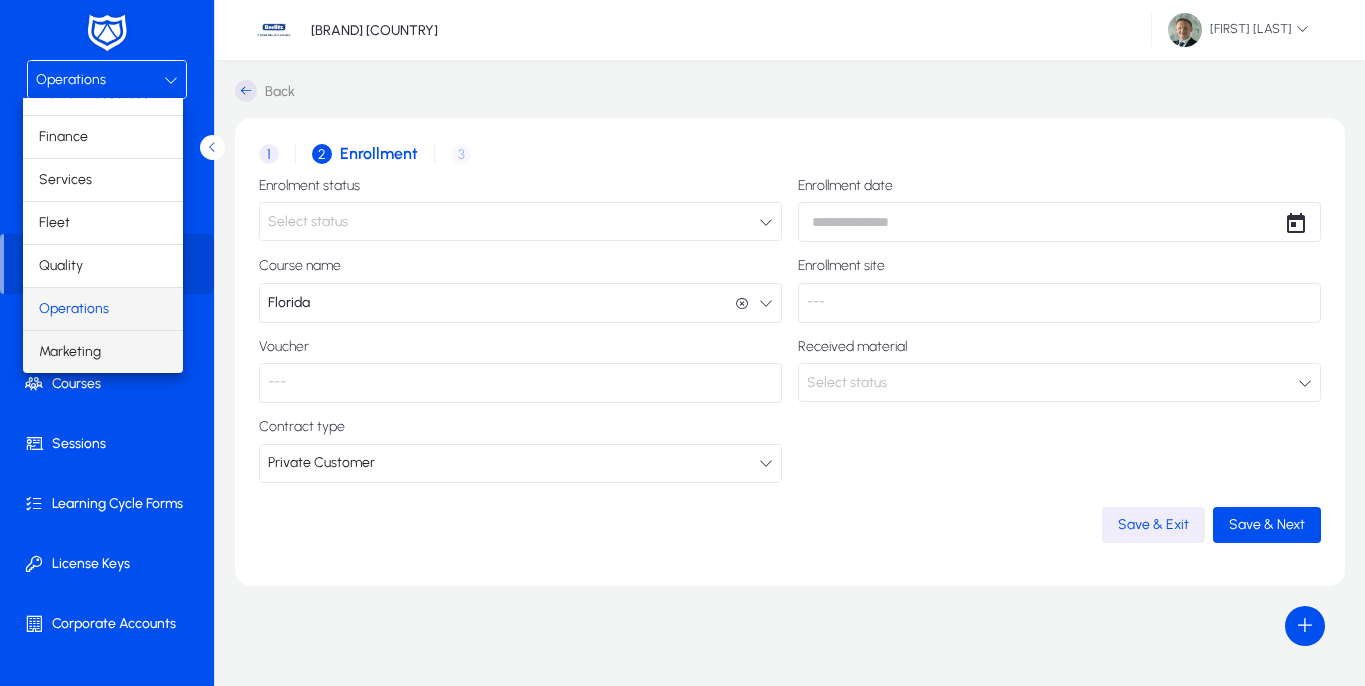 scroll, scrollTop: 68, scrollLeft: 0, axis: vertical 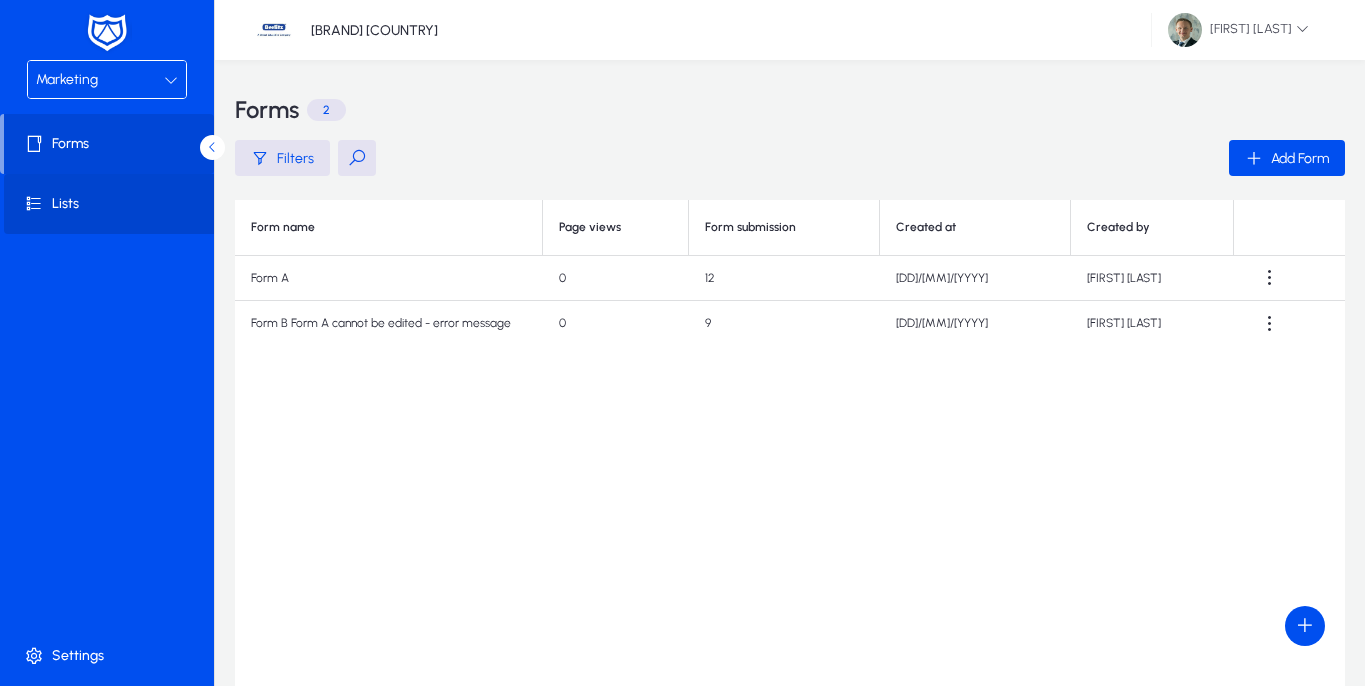 click 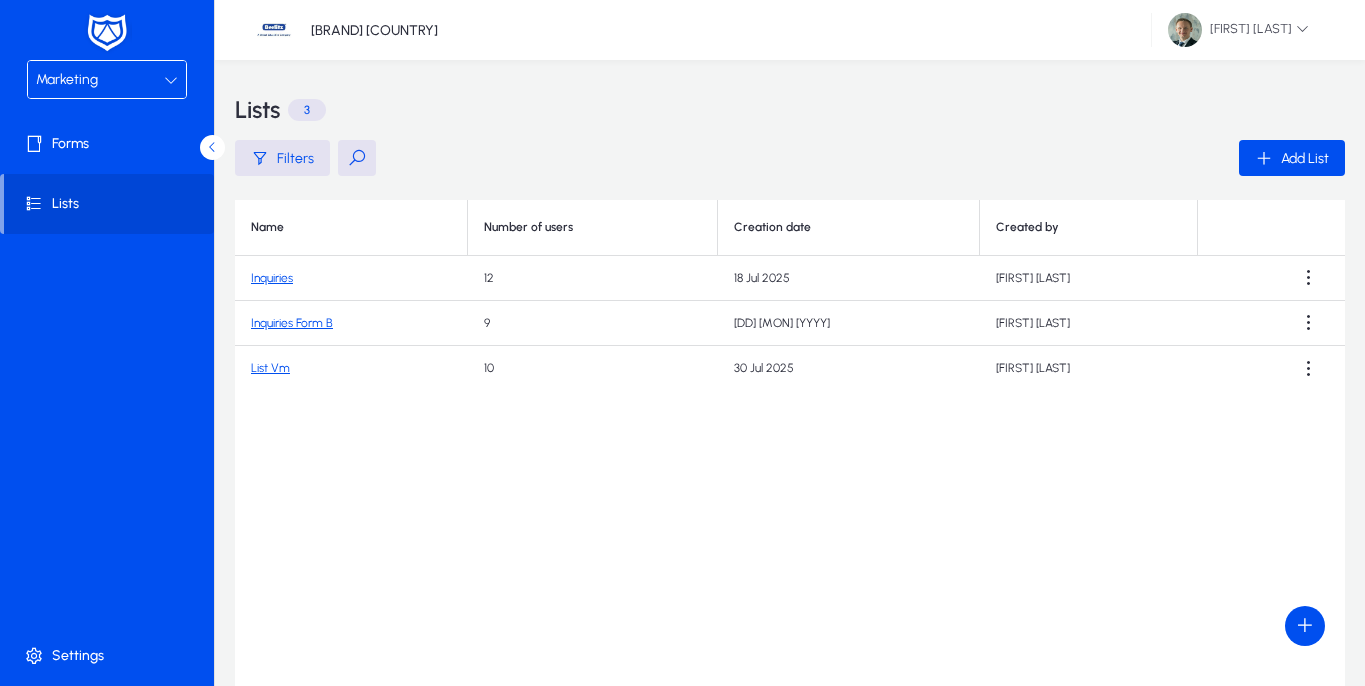 click on "Inquiries" 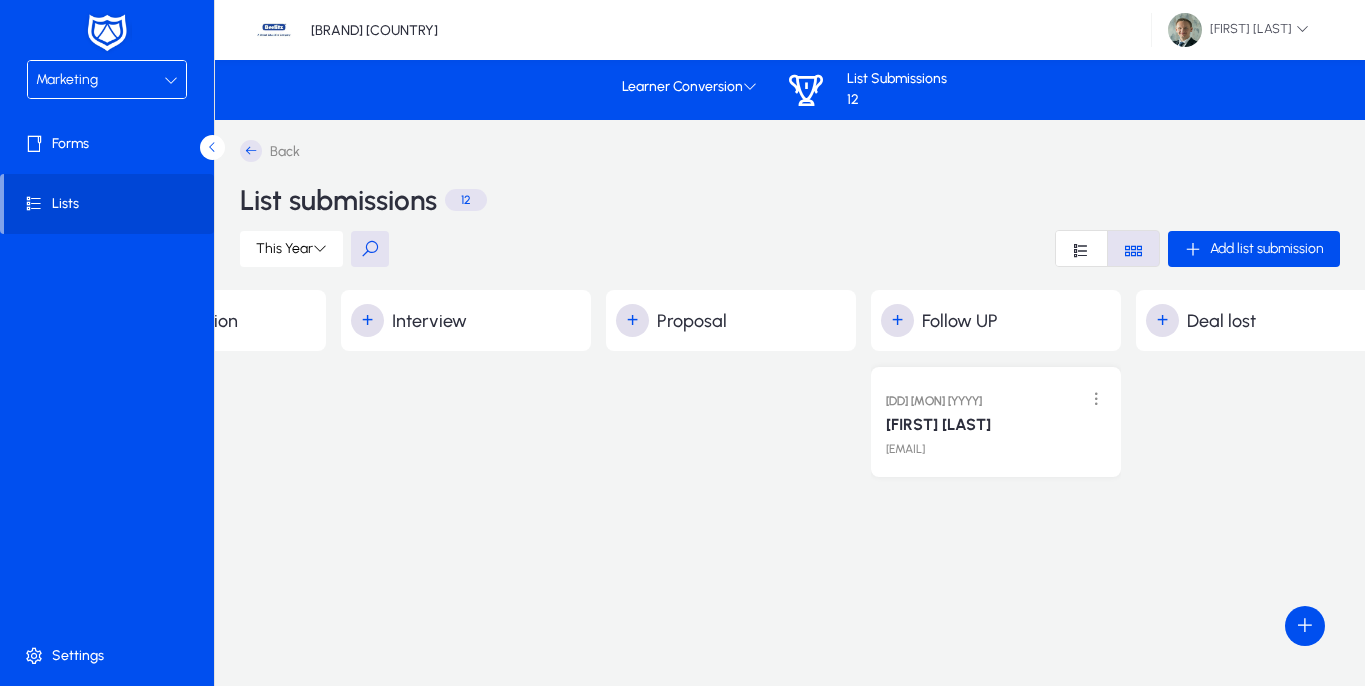 scroll, scrollTop: 0, scrollLeft: 555, axis: horizontal 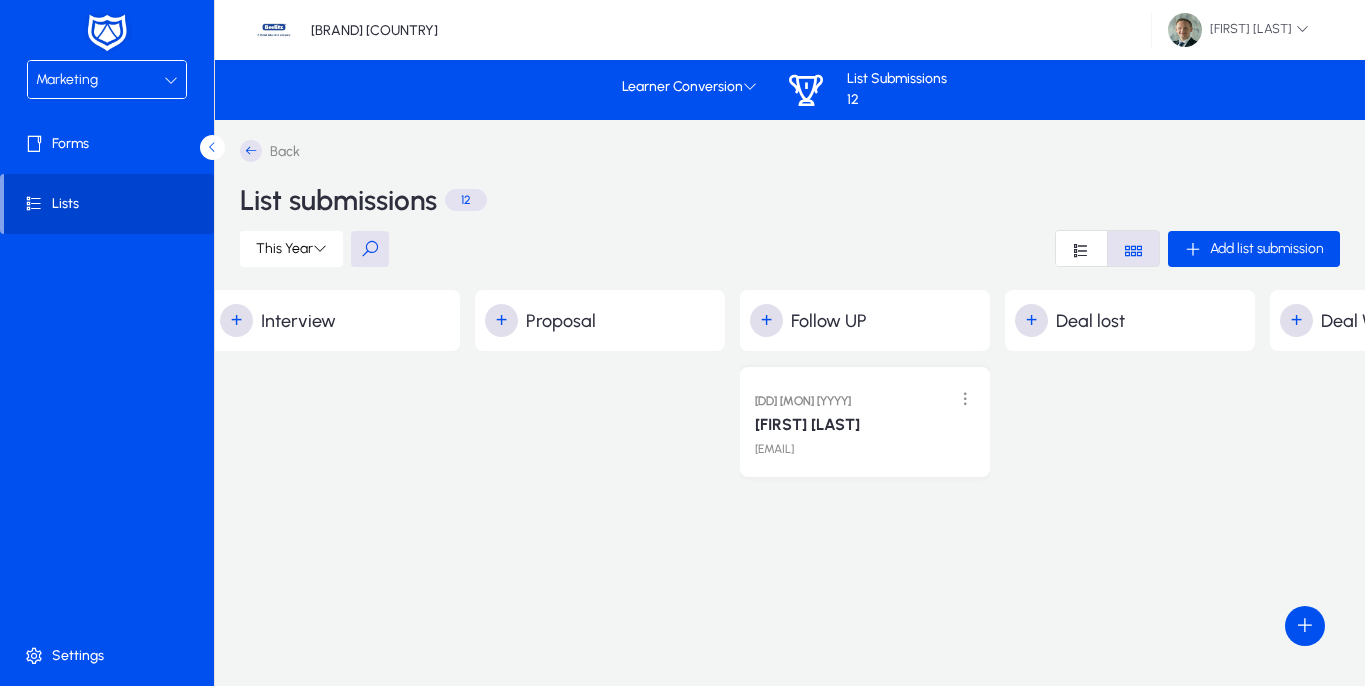 click 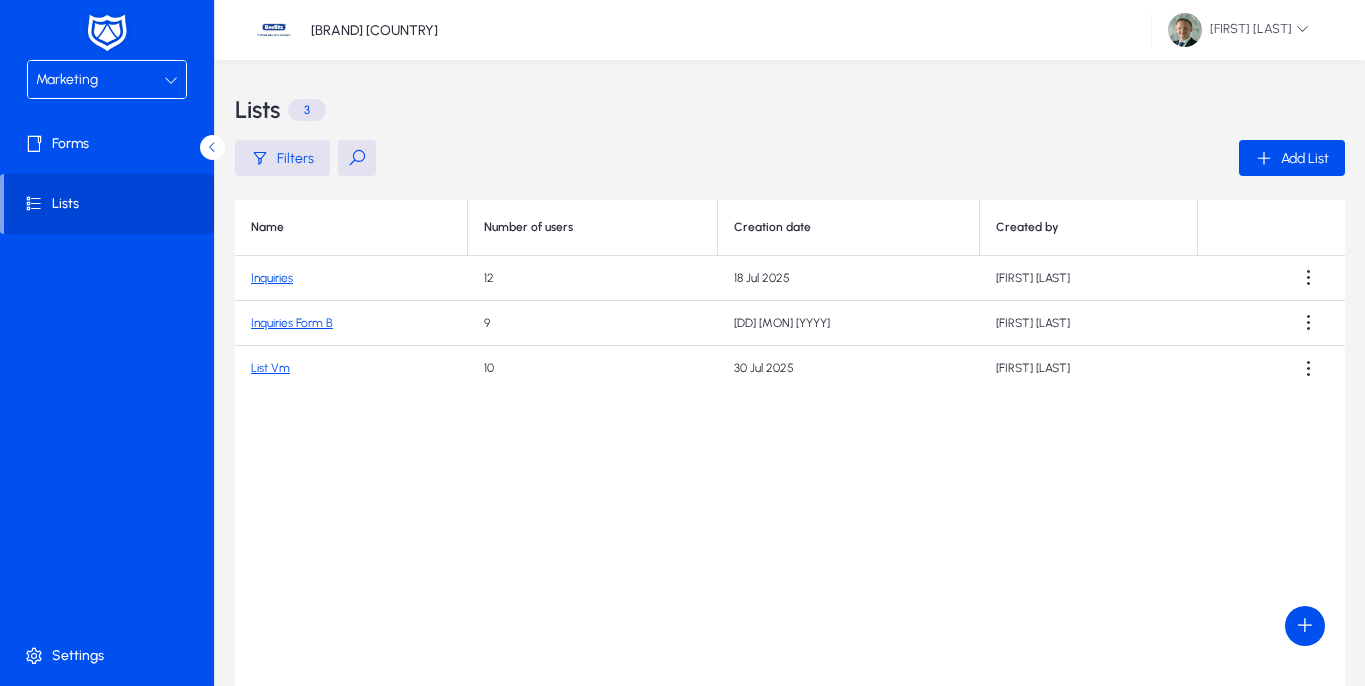 click on "Inquiries" 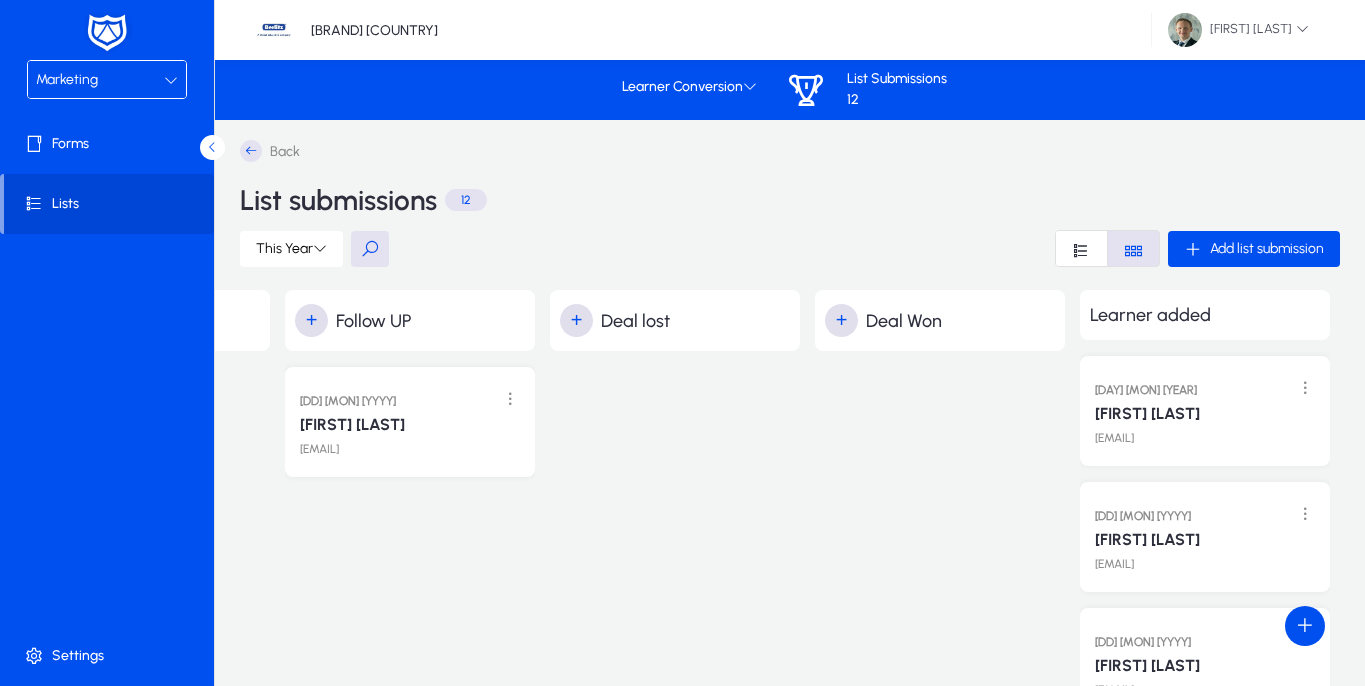 scroll, scrollTop: 0, scrollLeft: 1010, axis: horizontal 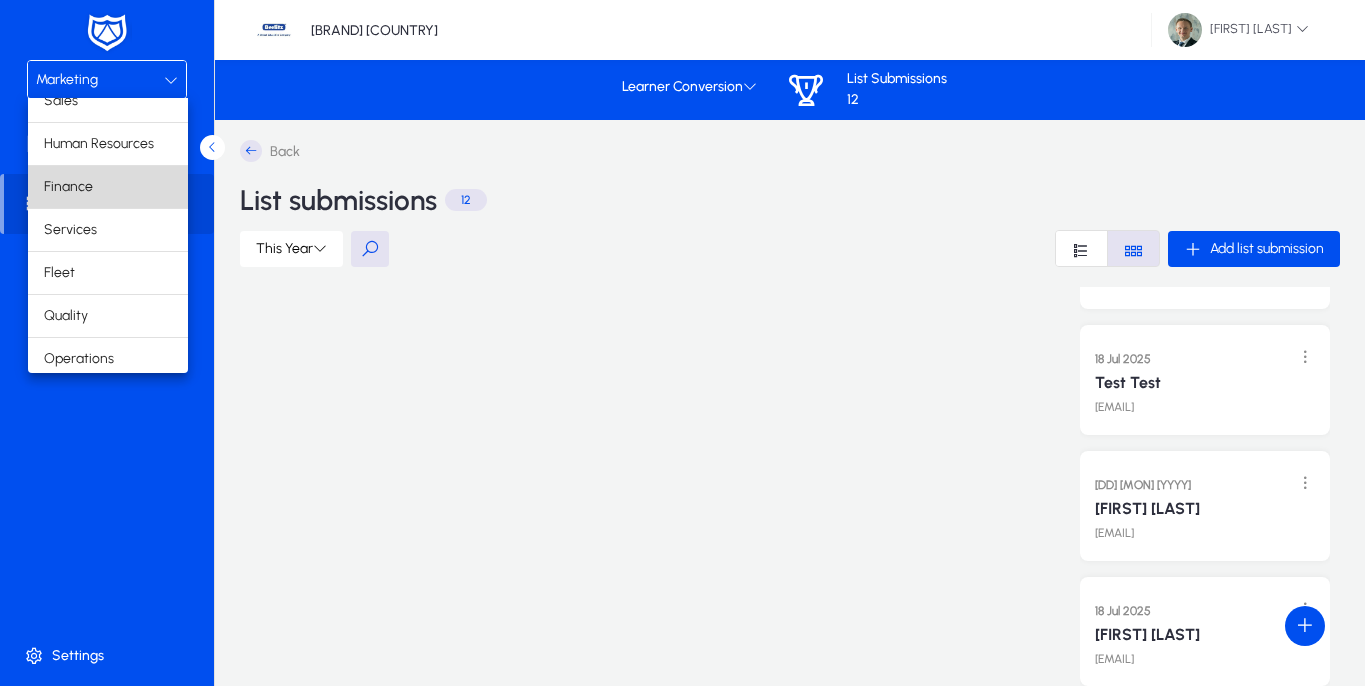 click on "Finance" at bounding box center (68, 187) 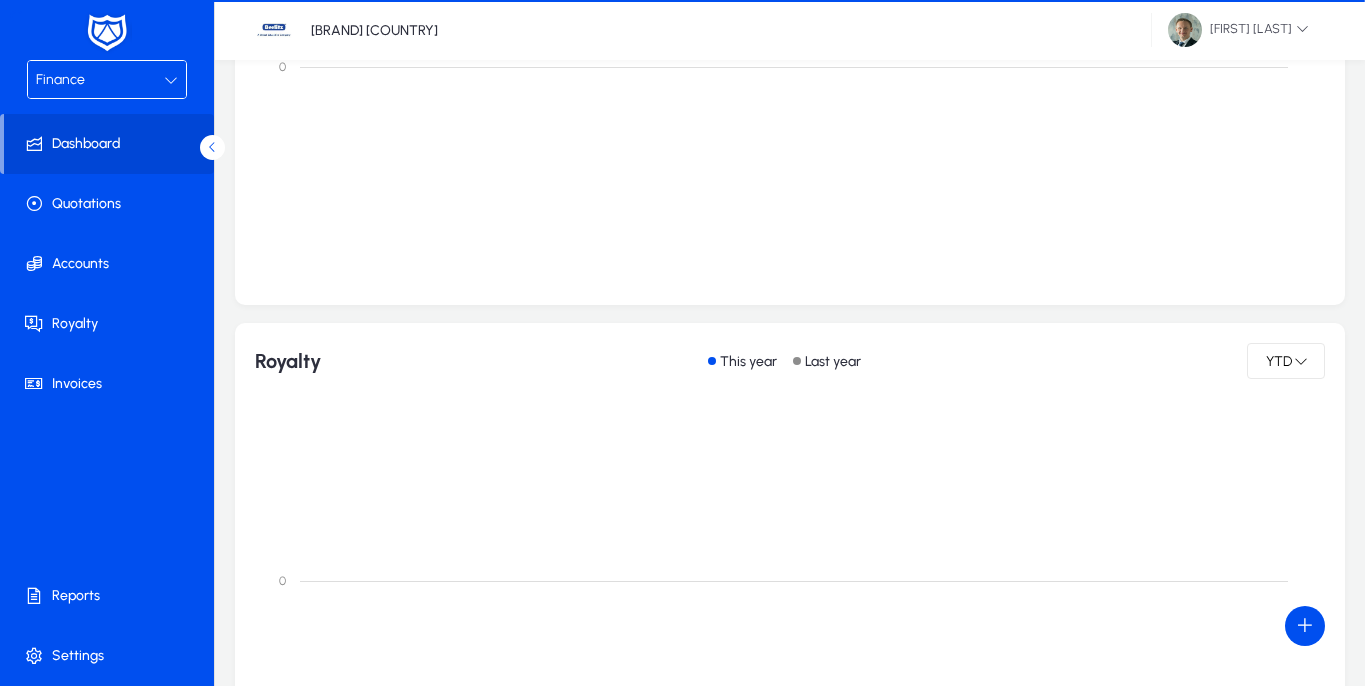 scroll, scrollTop: 0, scrollLeft: 0, axis: both 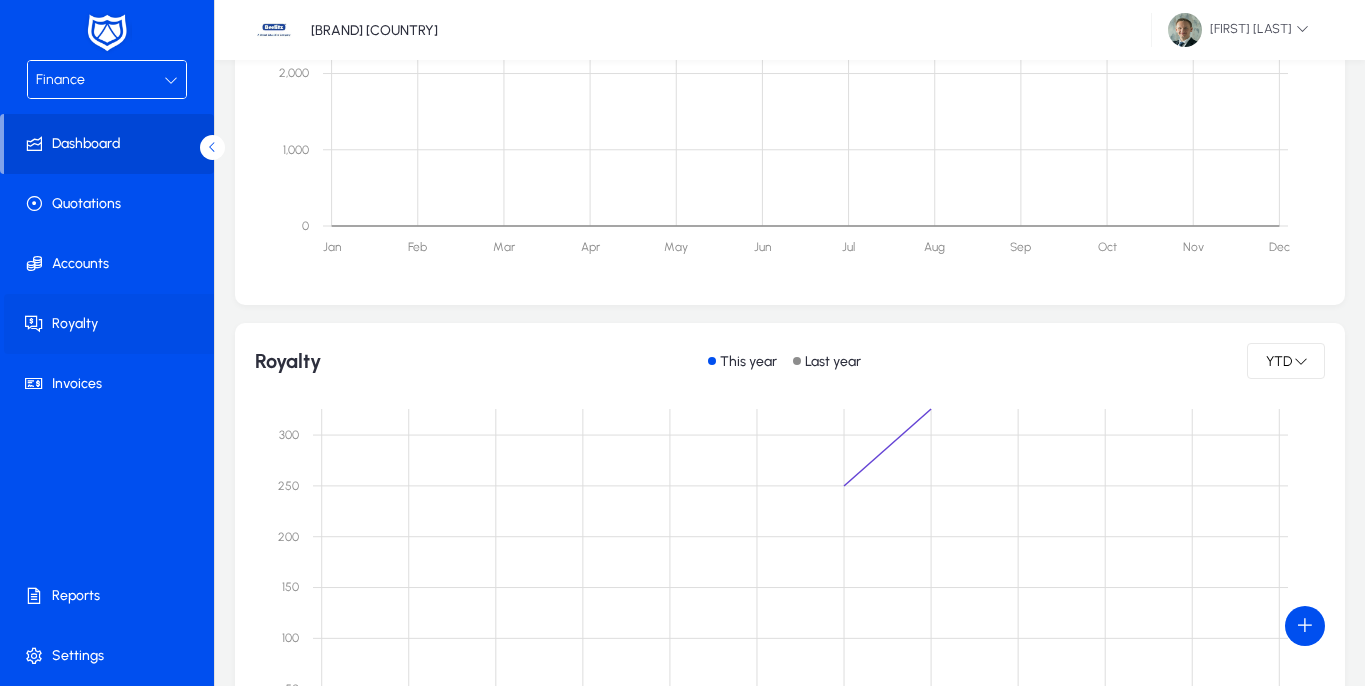 click 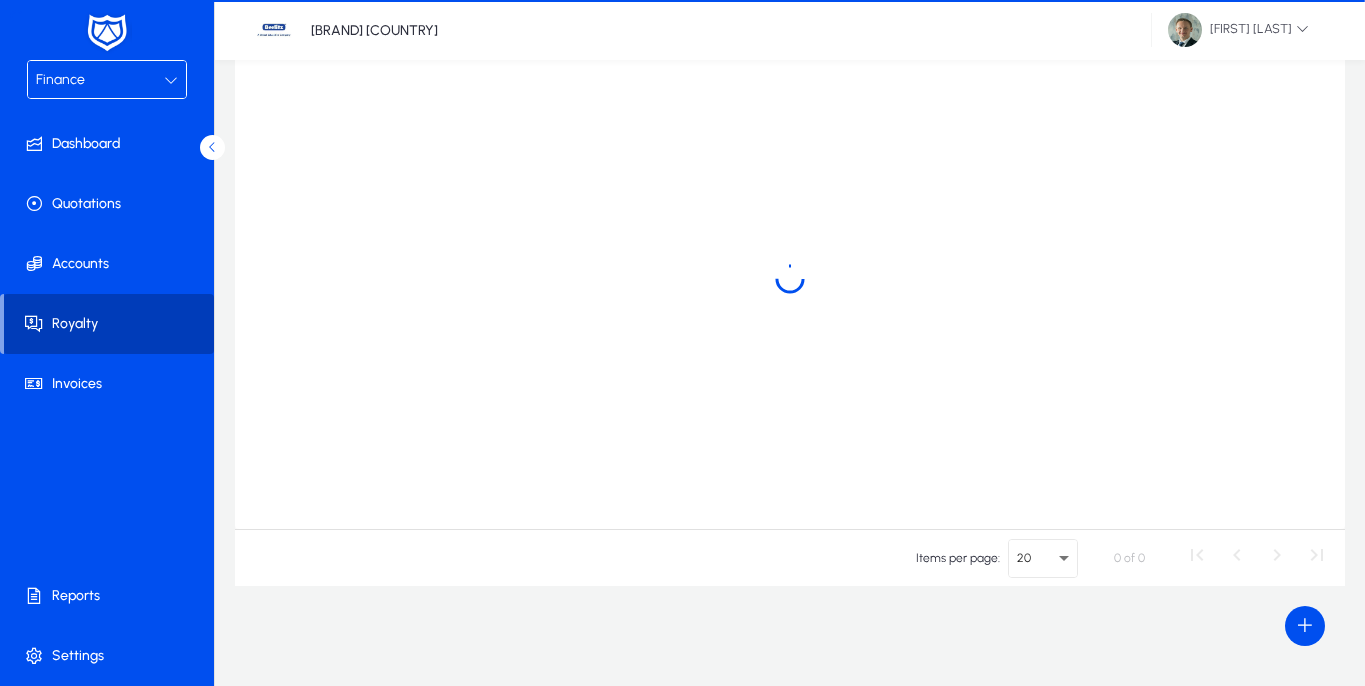 scroll, scrollTop: 184, scrollLeft: 0, axis: vertical 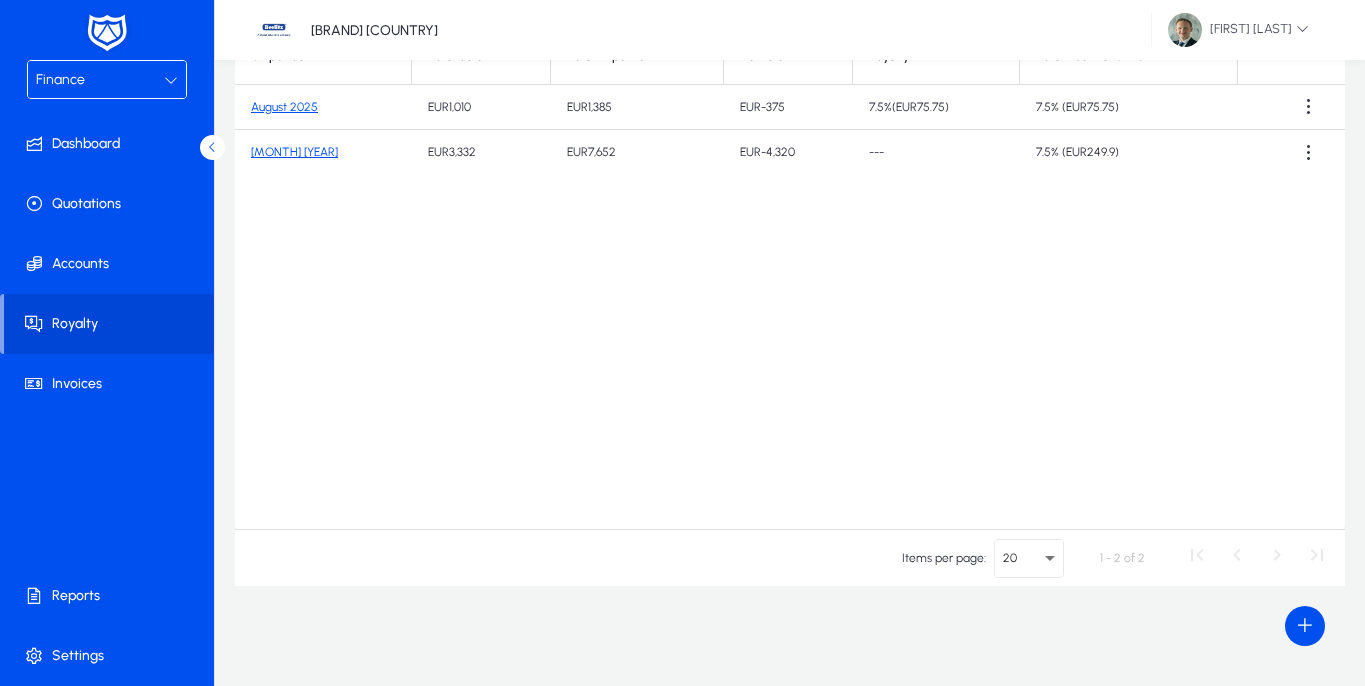click on "[MONTH] [YEAR]" 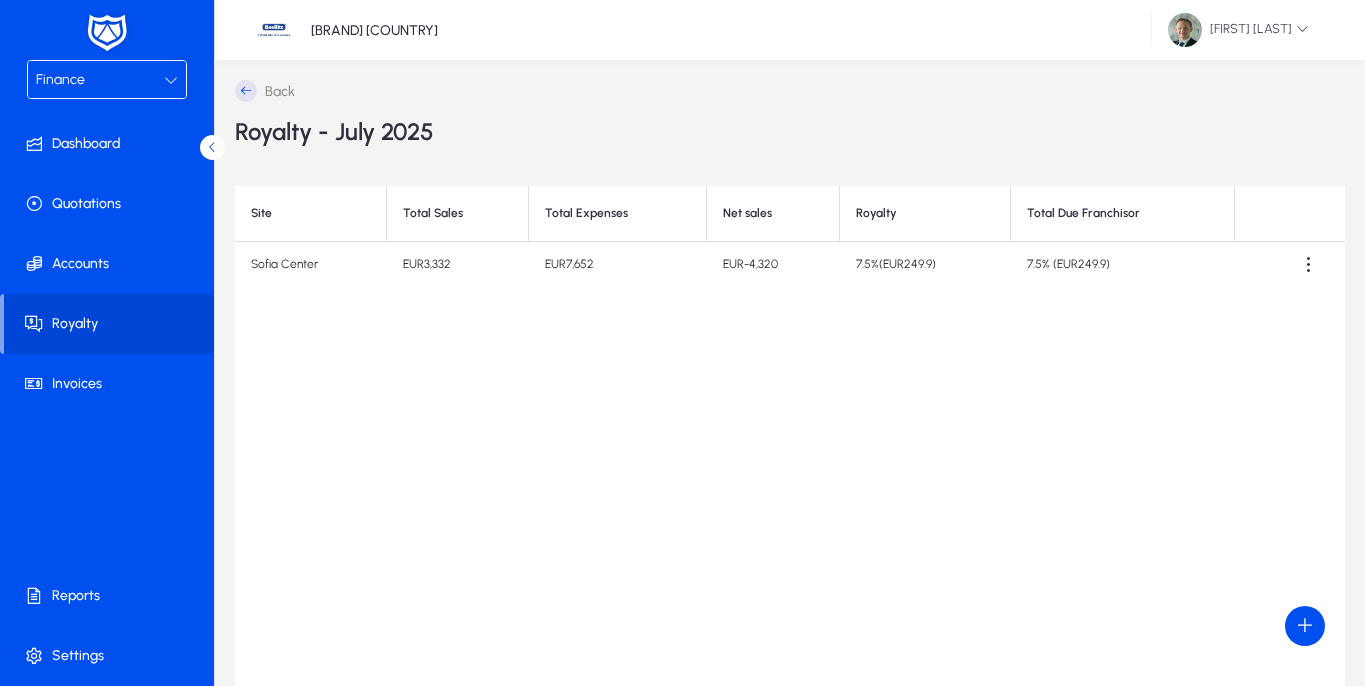 scroll, scrollTop: 0, scrollLeft: 0, axis: both 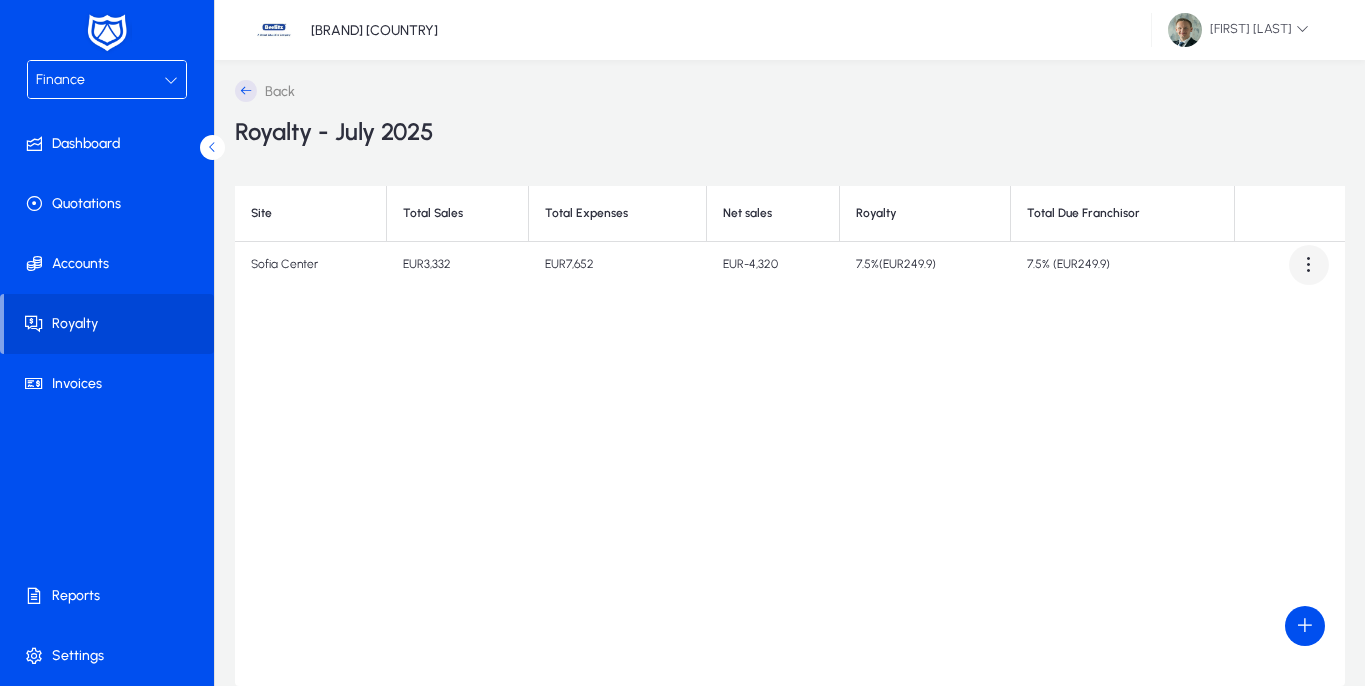 click 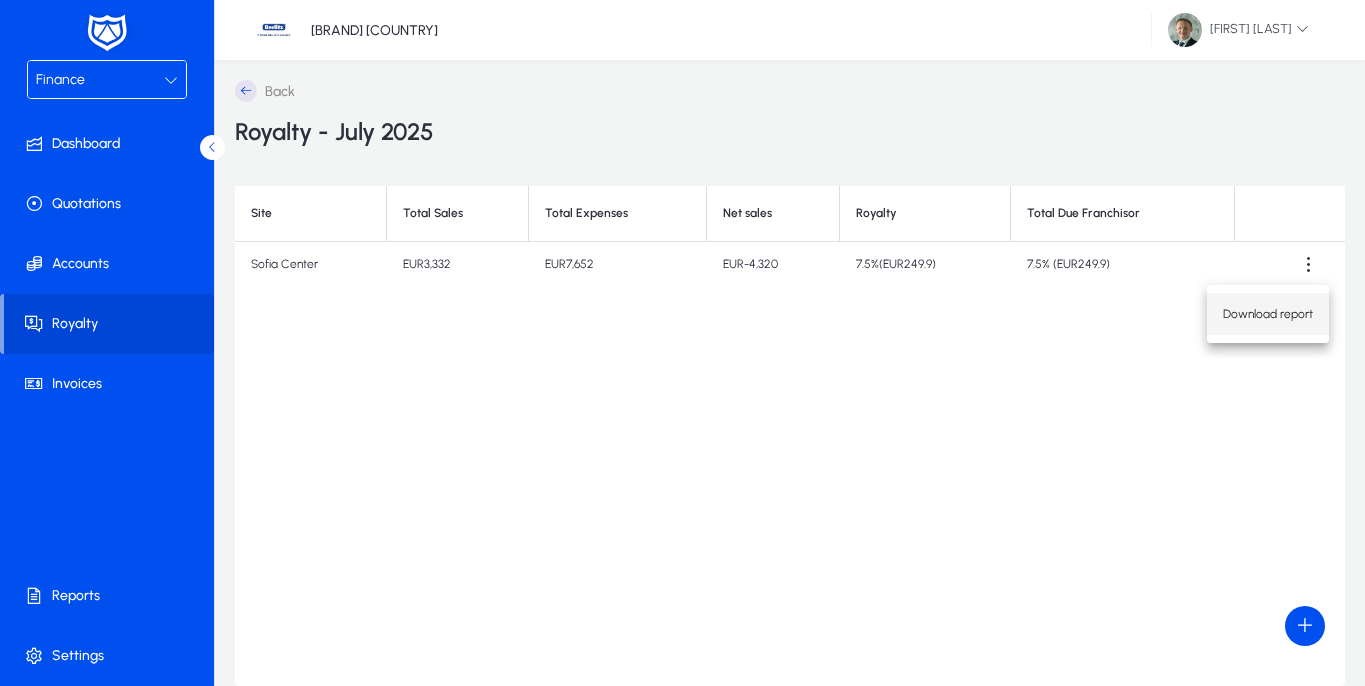 click on "Download report" at bounding box center [1268, 314] 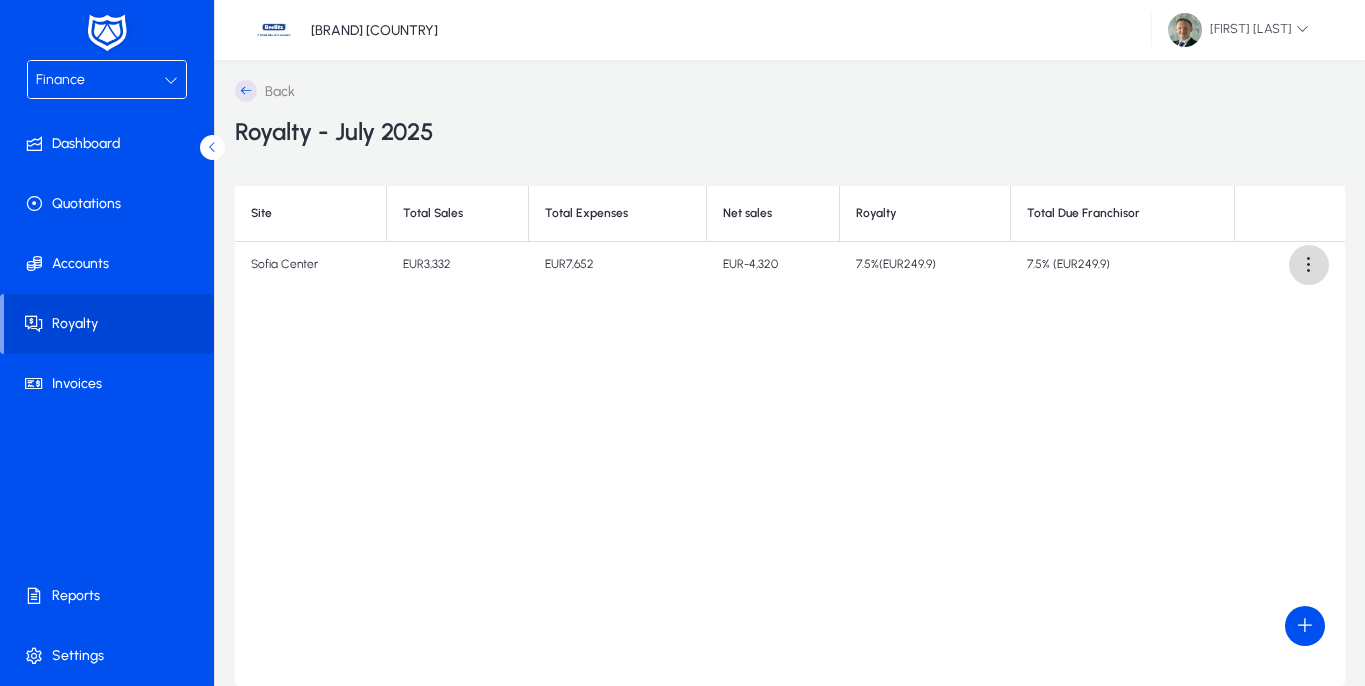 click 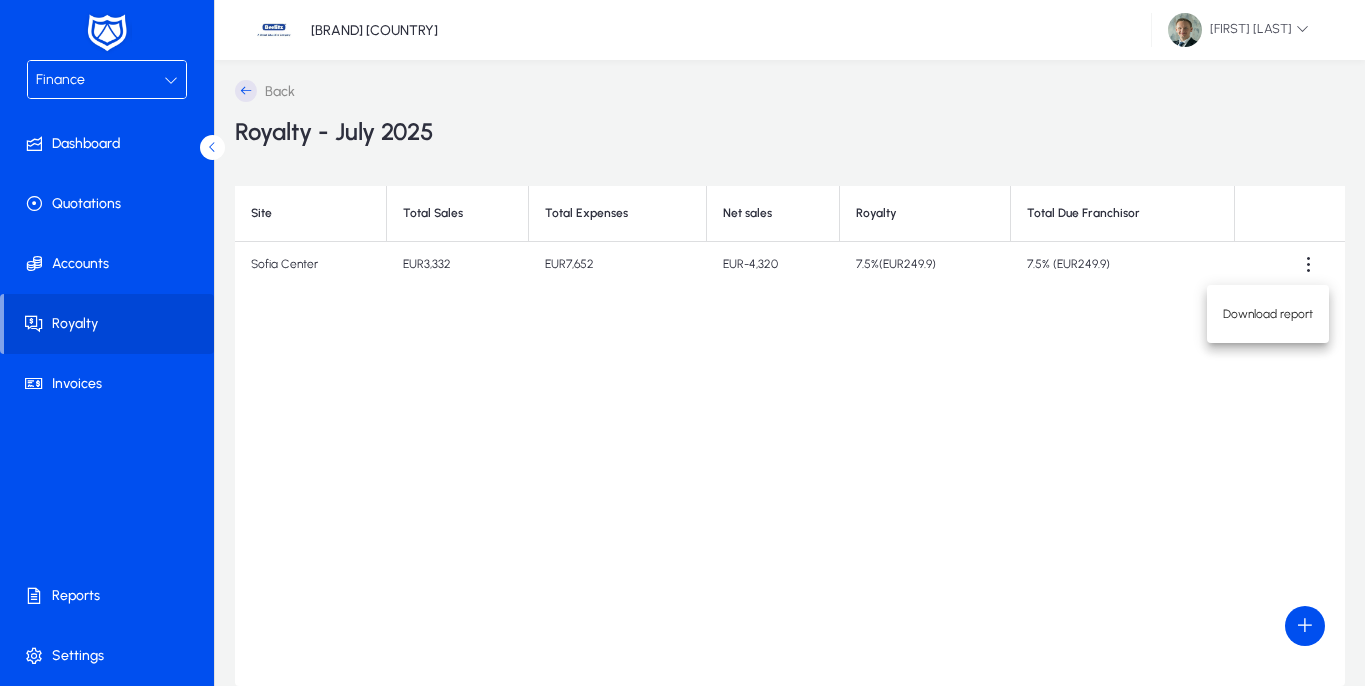 click at bounding box center [682, 343] 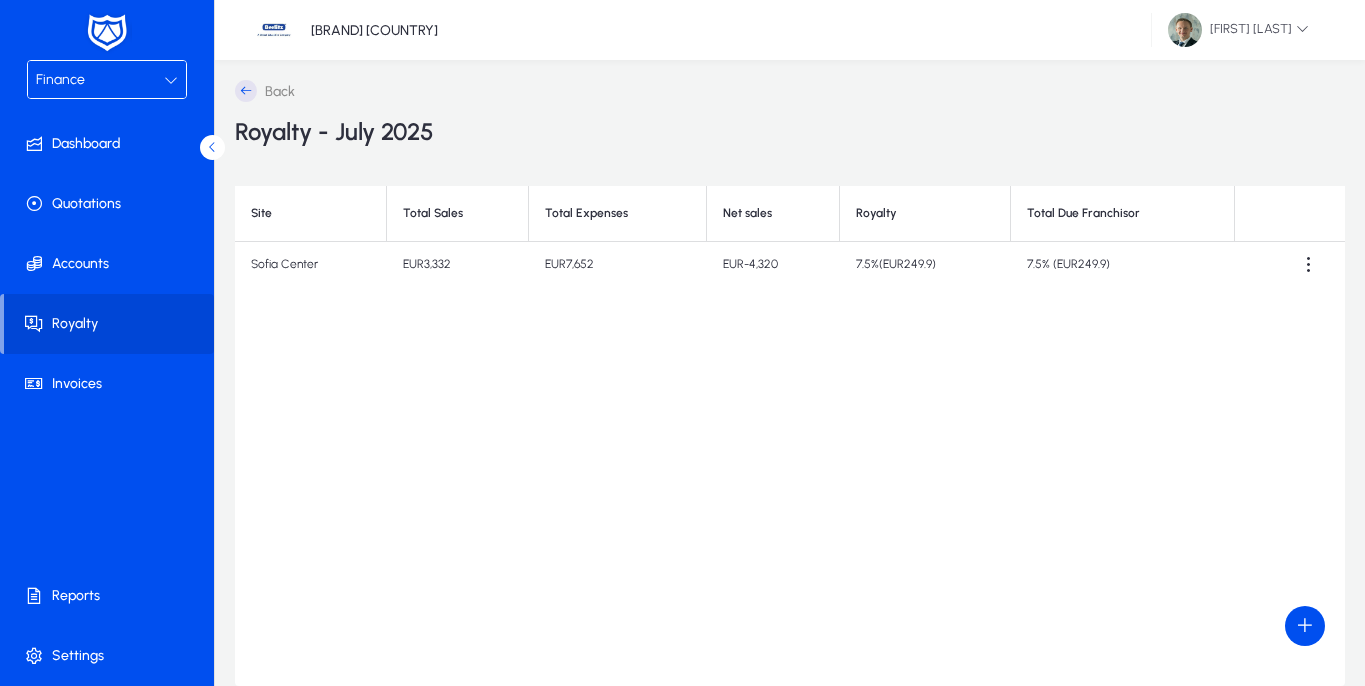 click 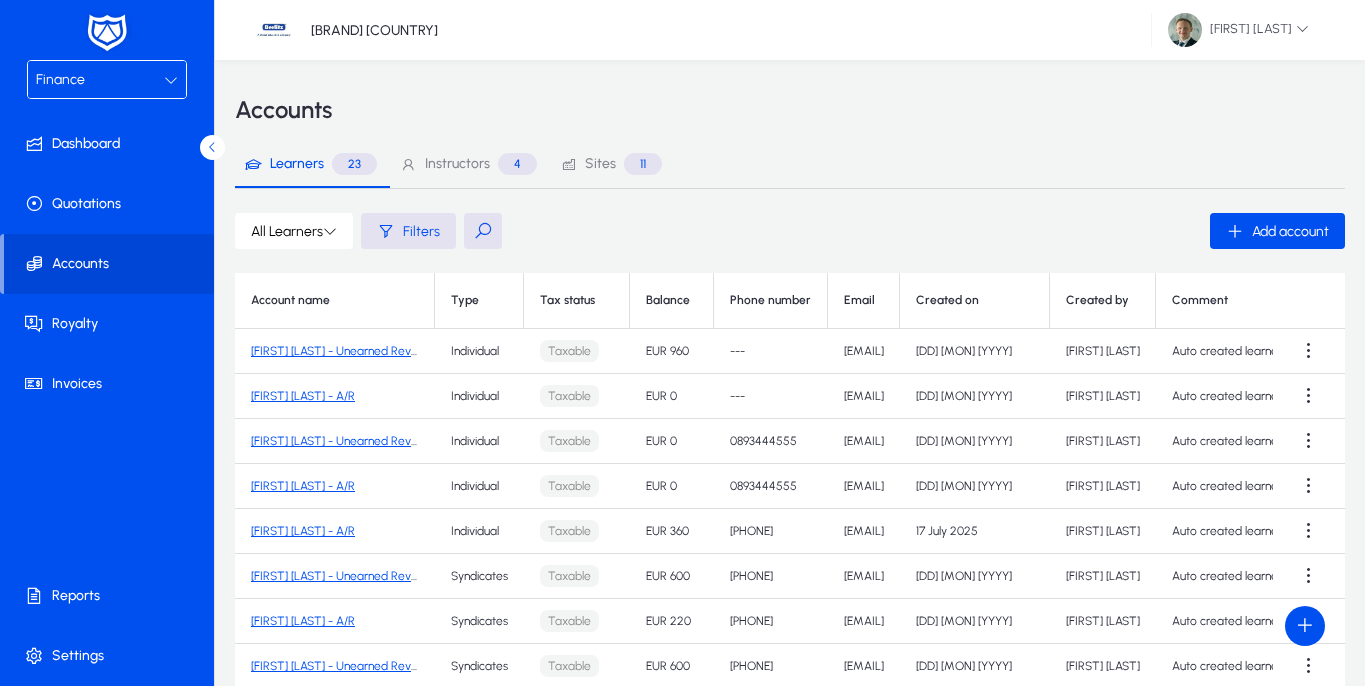 click on "Sites  11" at bounding box center (611, 164) 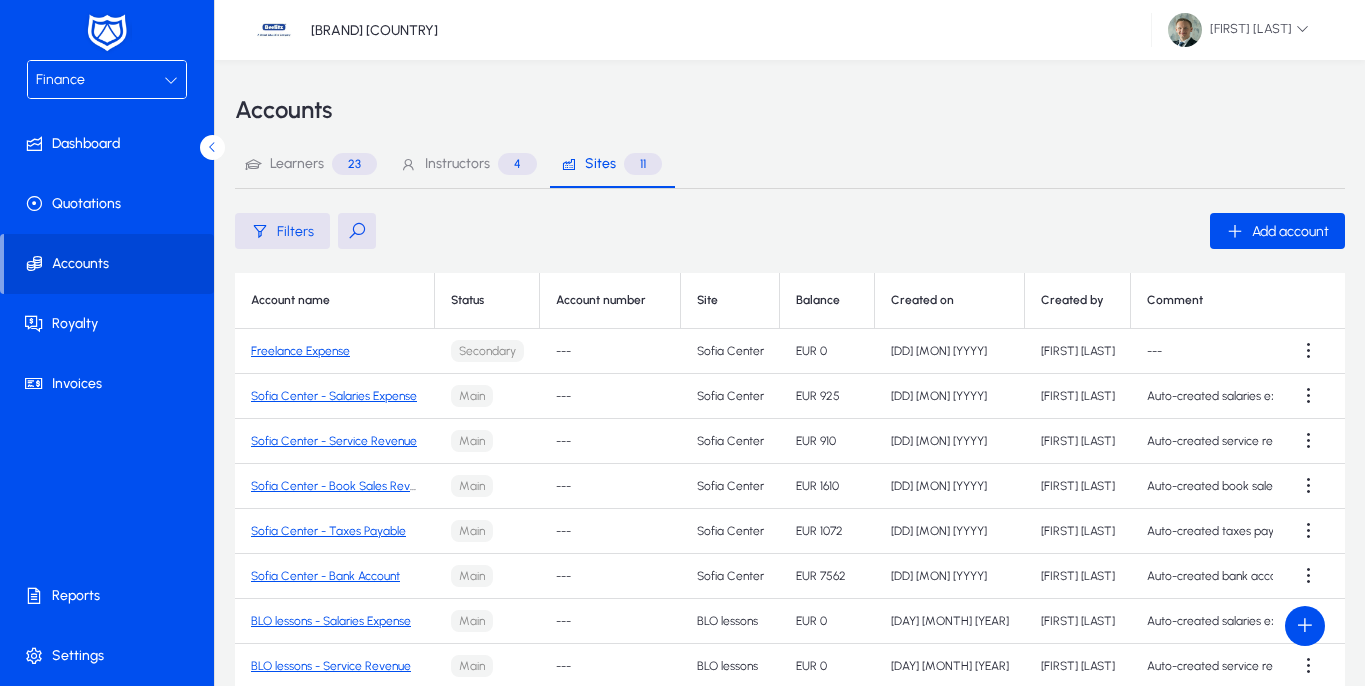 click on "Sofia Center - Service Revenue" 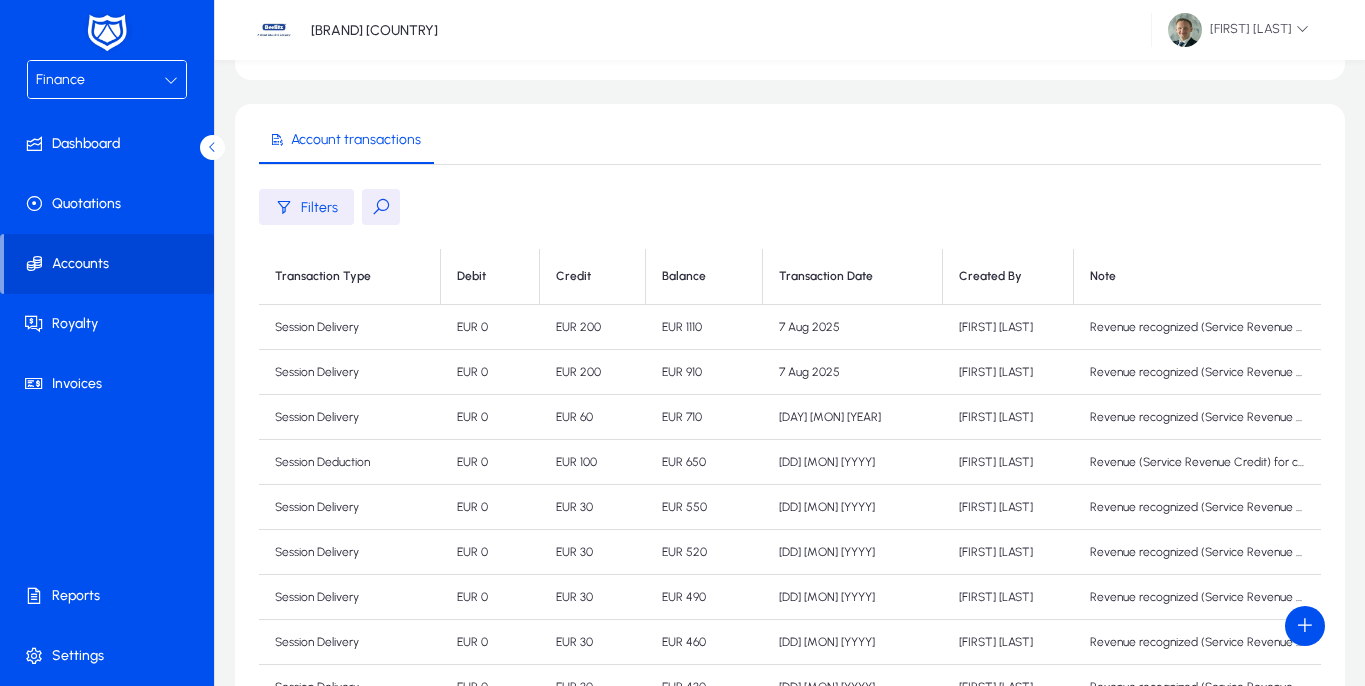 scroll, scrollTop: 175, scrollLeft: 0, axis: vertical 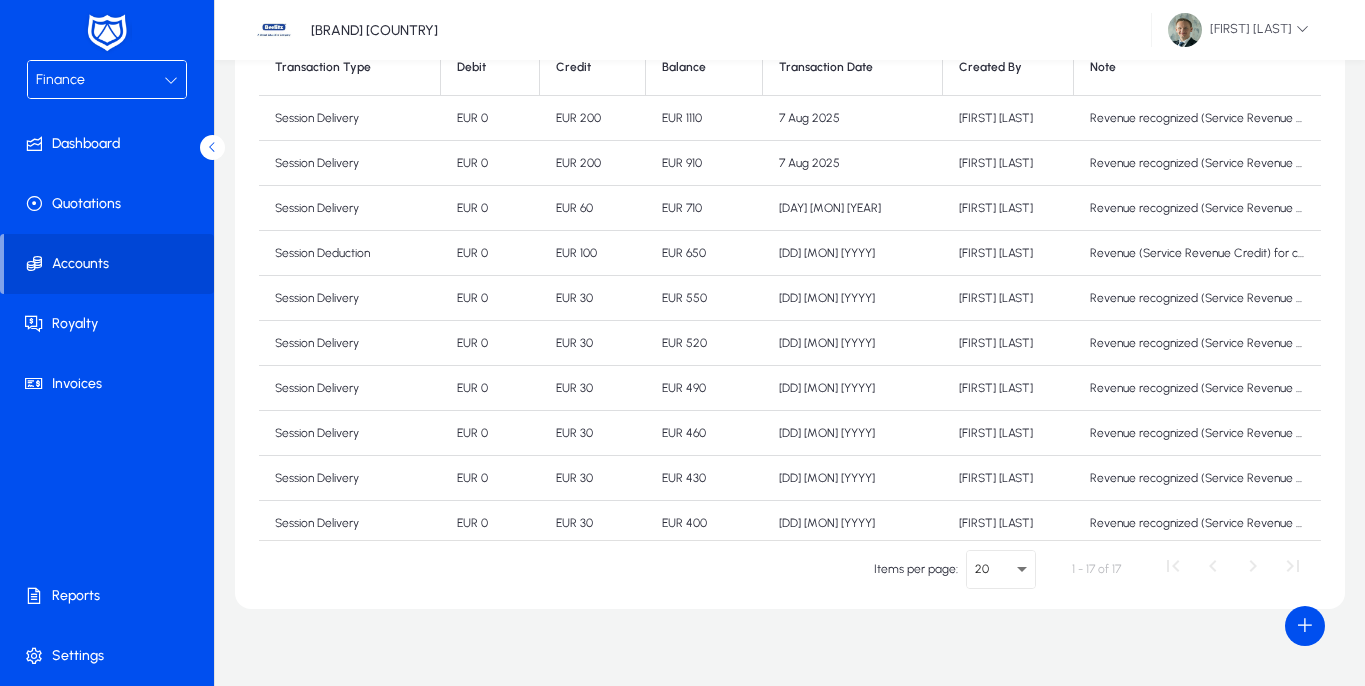 drag, startPoint x: 765, startPoint y: 253, endPoint x: 804, endPoint y: 253, distance: 39 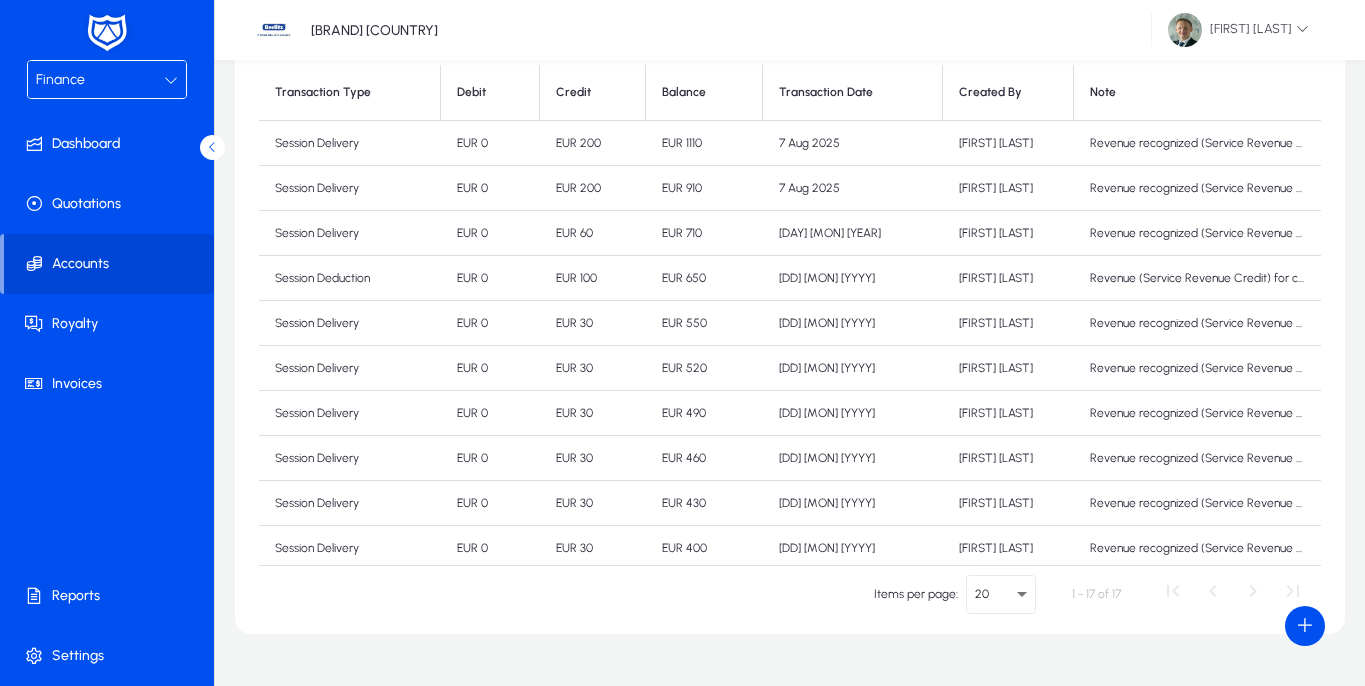 scroll, scrollTop: 326, scrollLeft: 0, axis: vertical 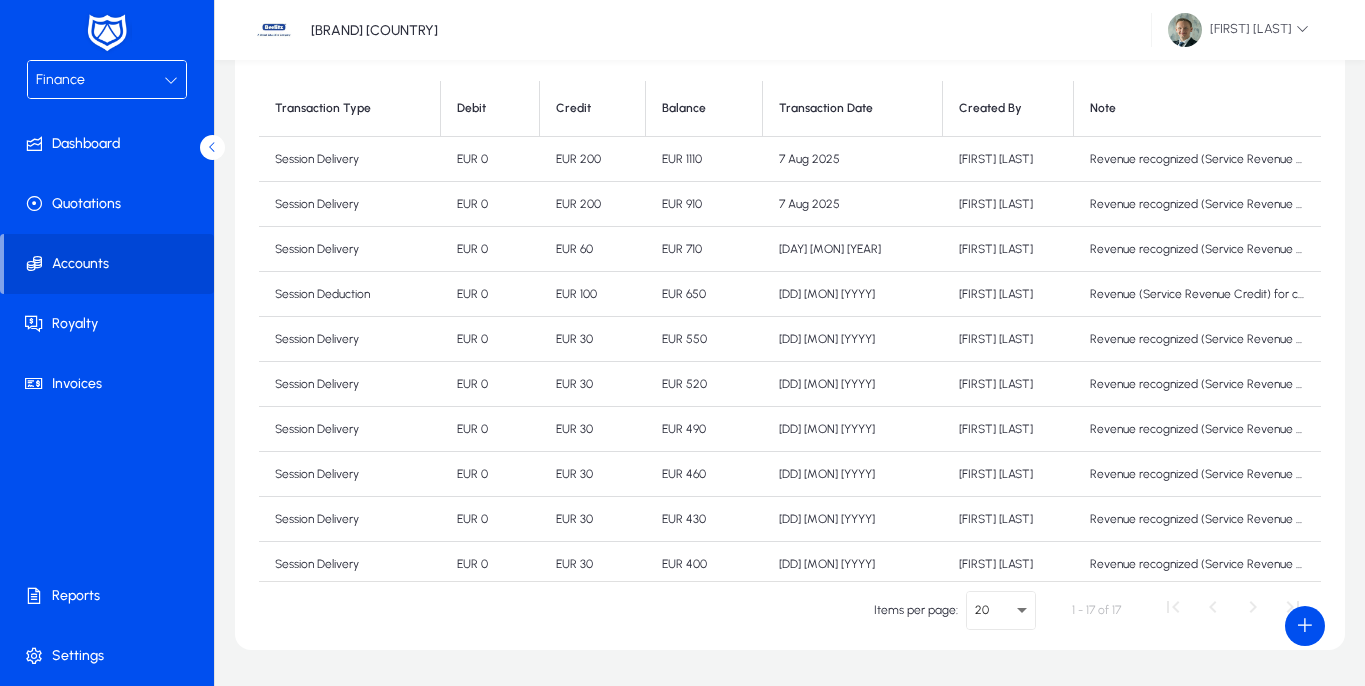 drag, startPoint x: 761, startPoint y: 294, endPoint x: 809, endPoint y: 293, distance: 48.010414 